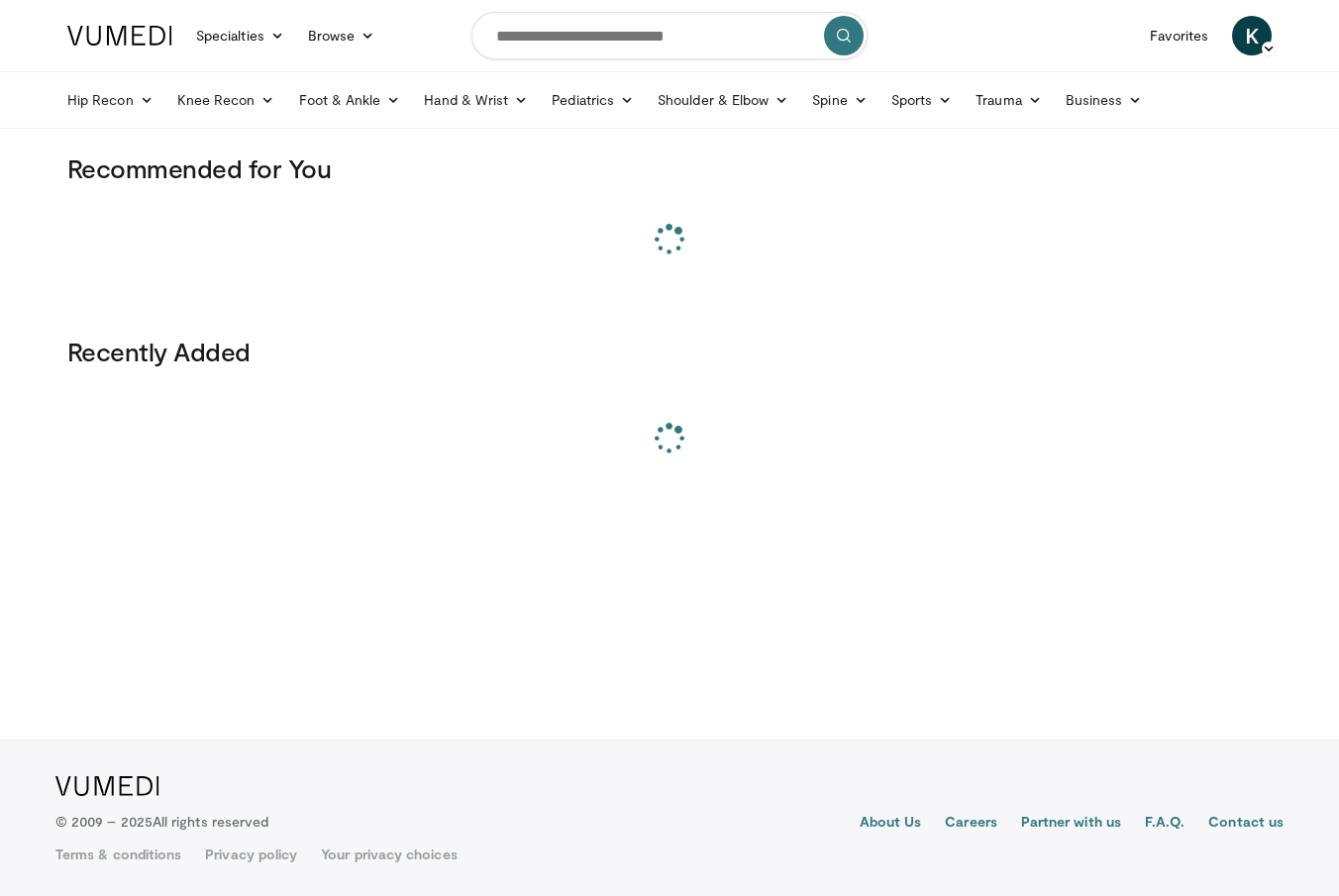 scroll, scrollTop: 0, scrollLeft: 0, axis: both 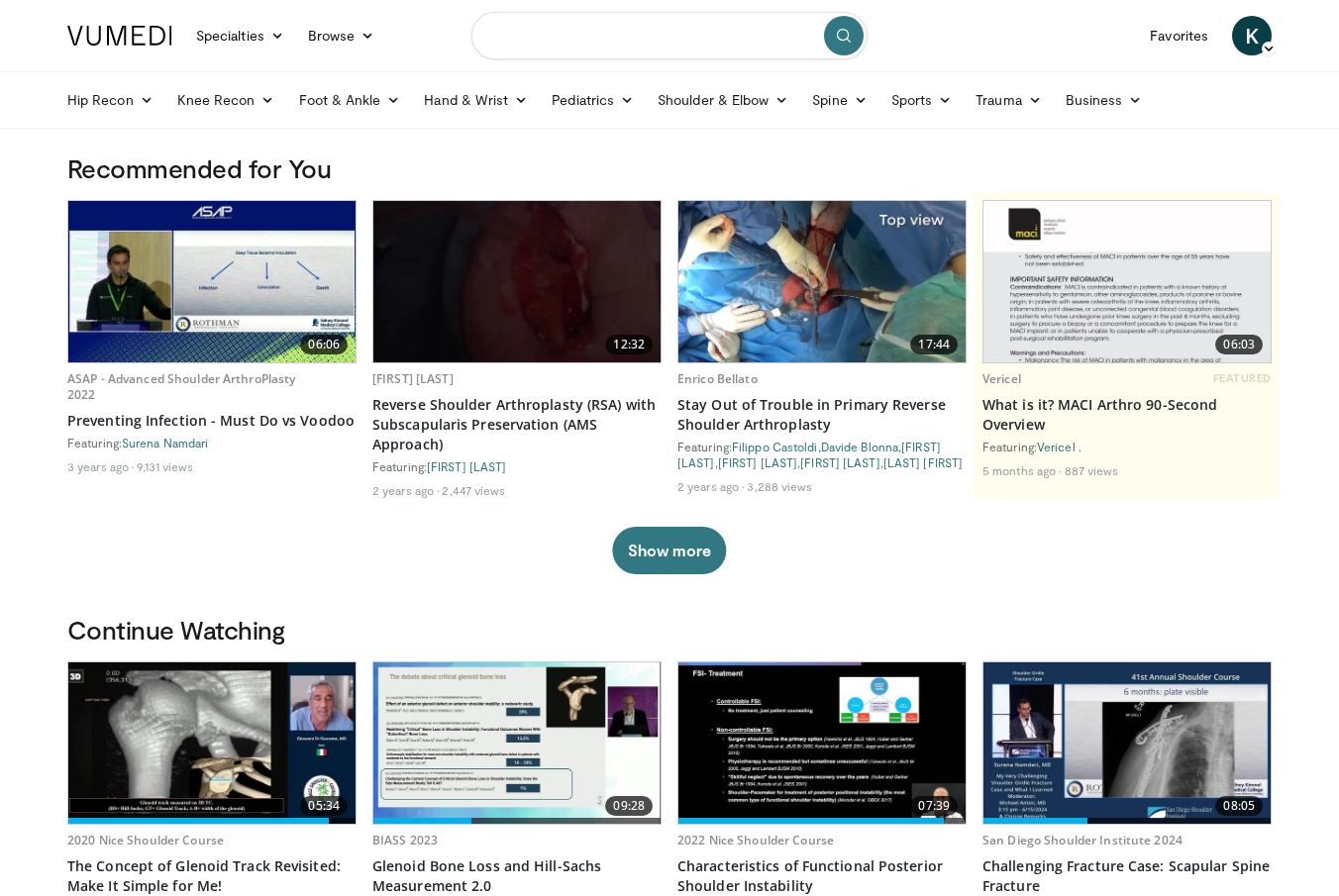 click at bounding box center [670, 36] 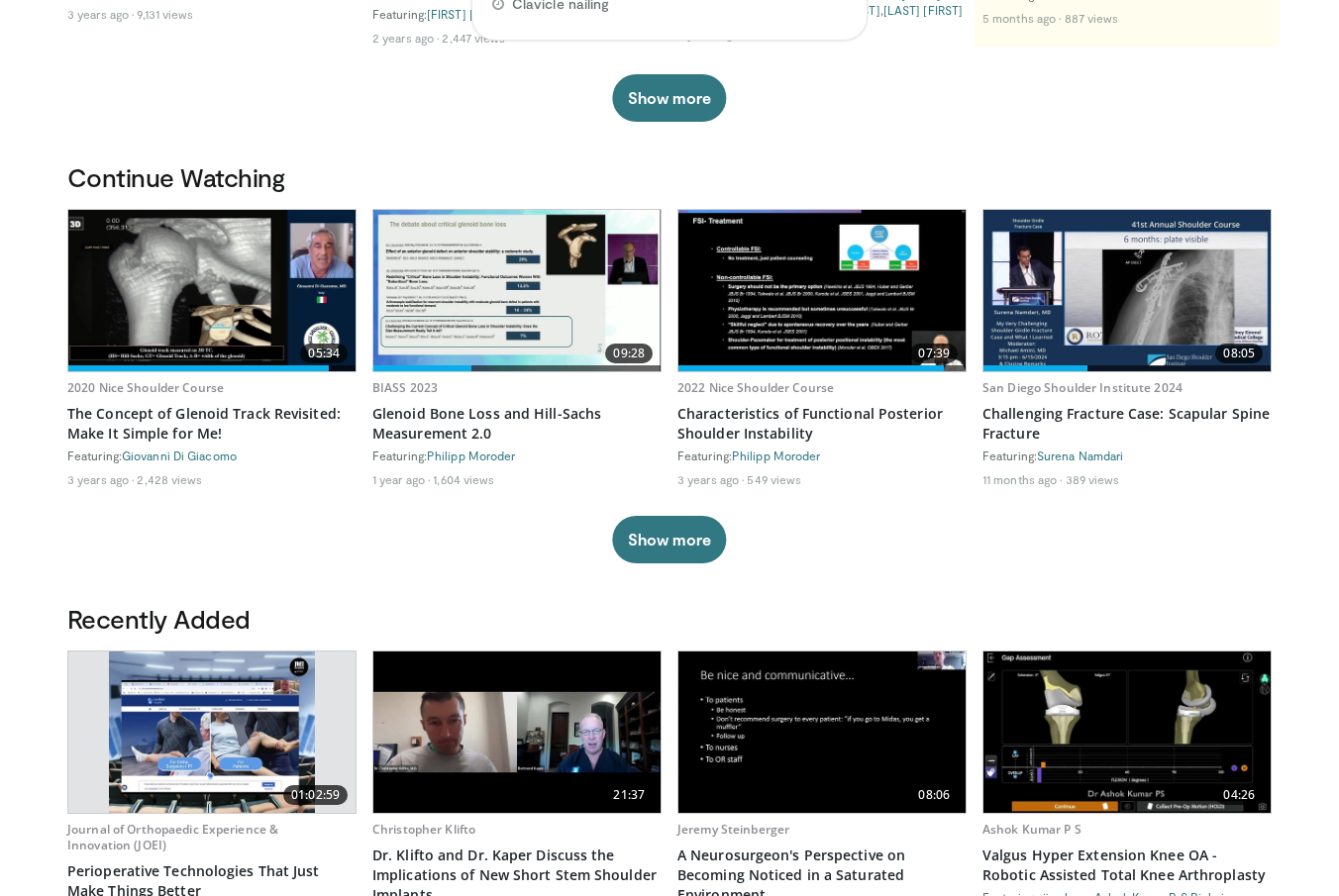 scroll, scrollTop: 478, scrollLeft: 0, axis: vertical 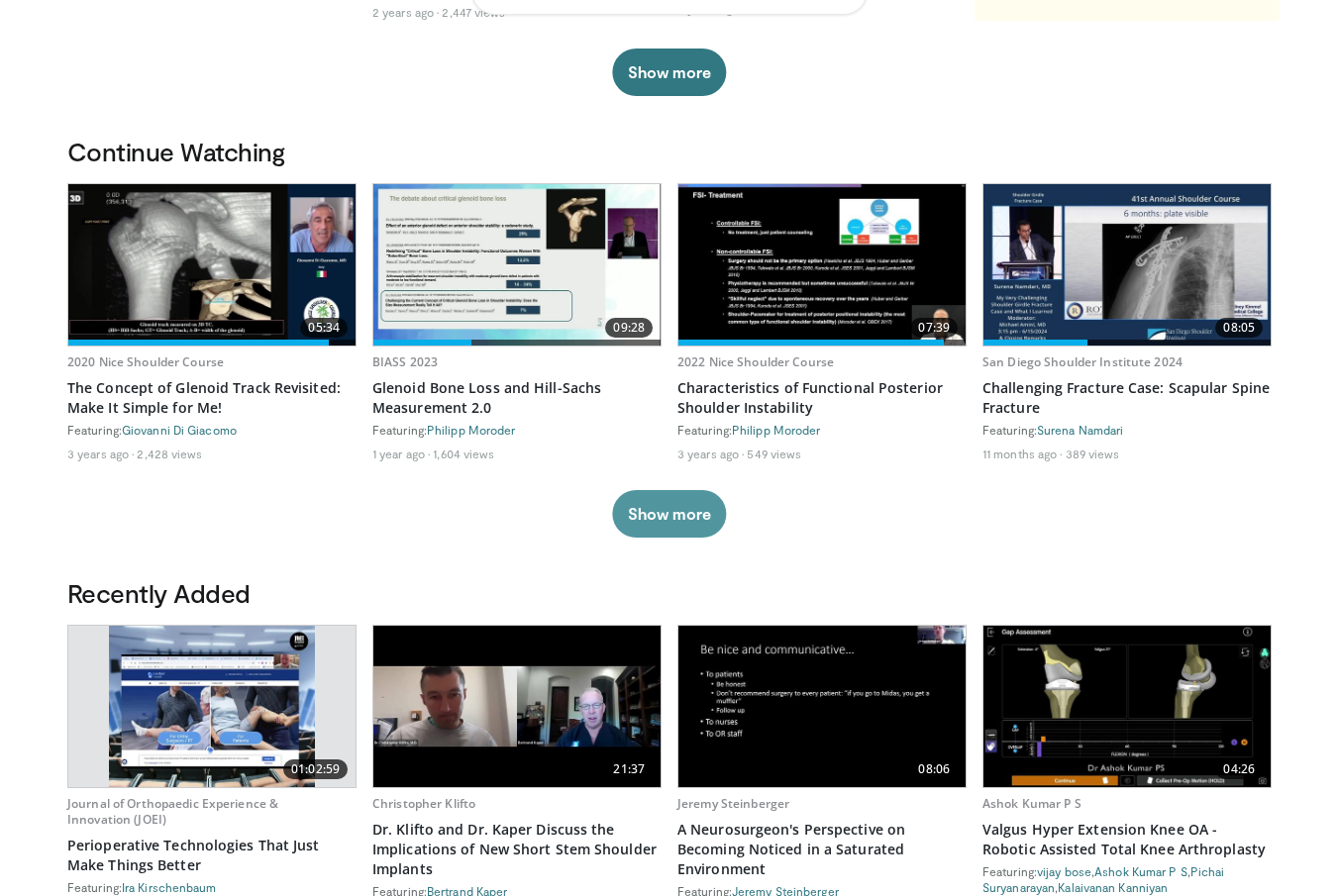 click on "Show more" at bounding box center (669, 514) 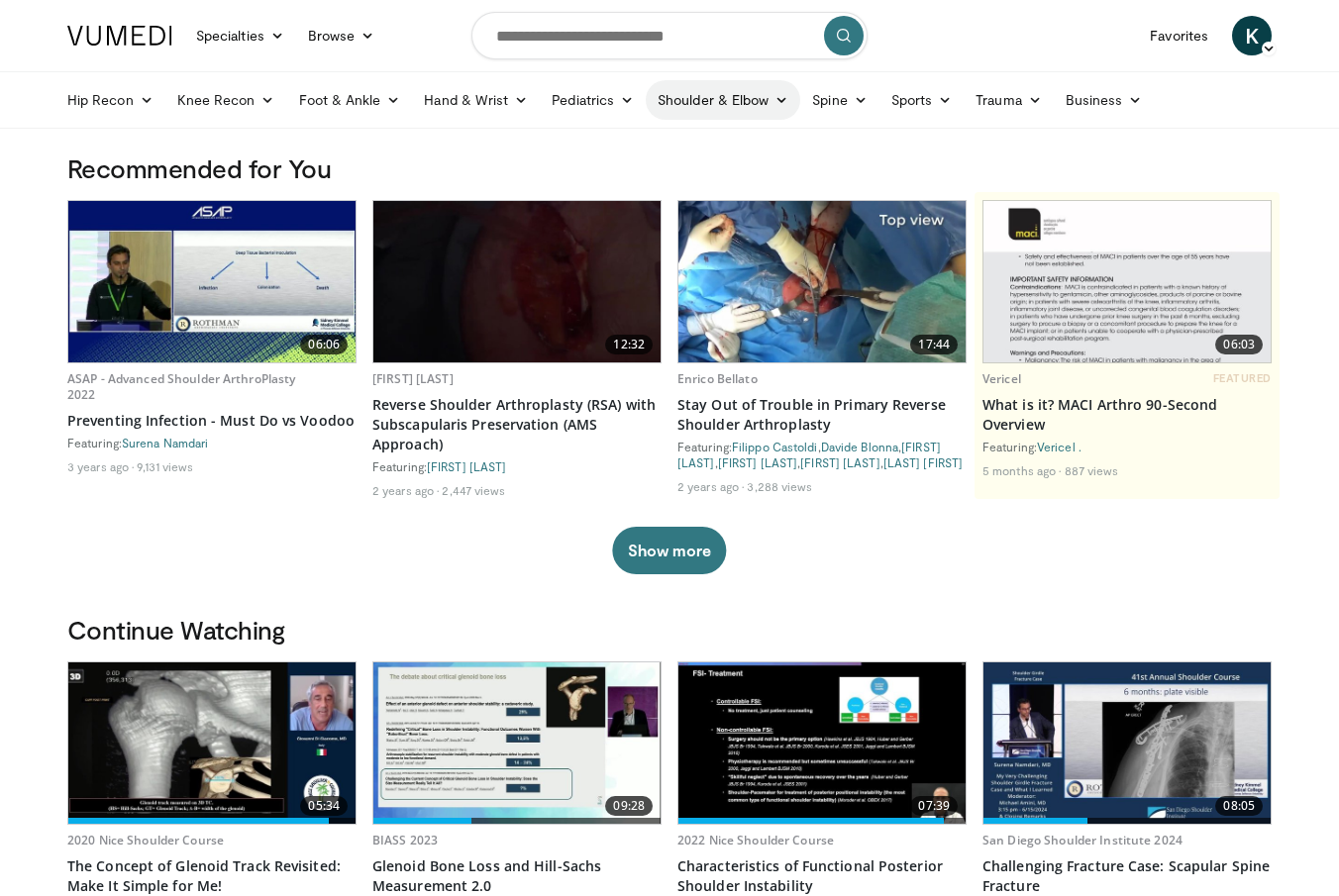 scroll, scrollTop: 0, scrollLeft: 0, axis: both 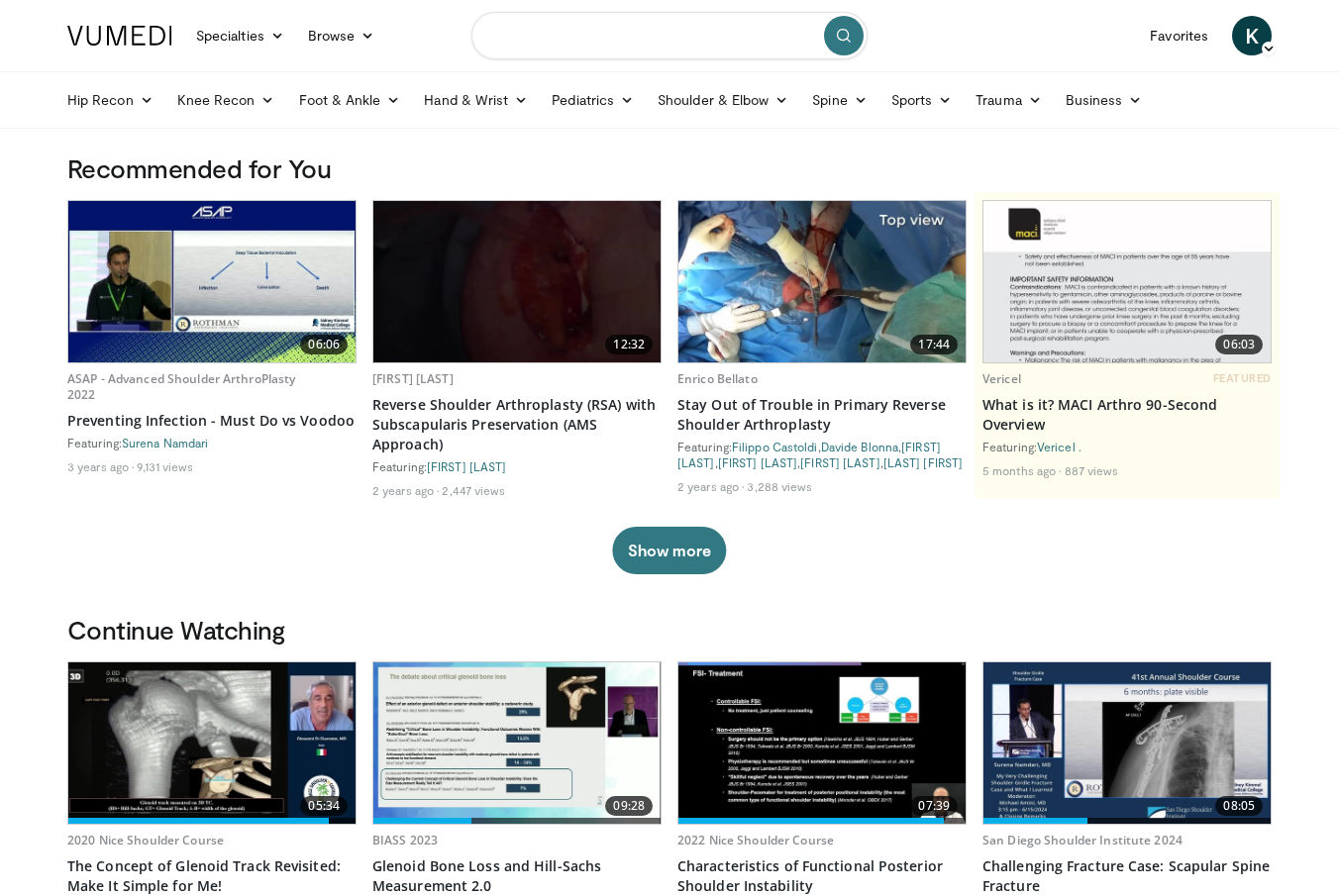 click at bounding box center (670, 36) 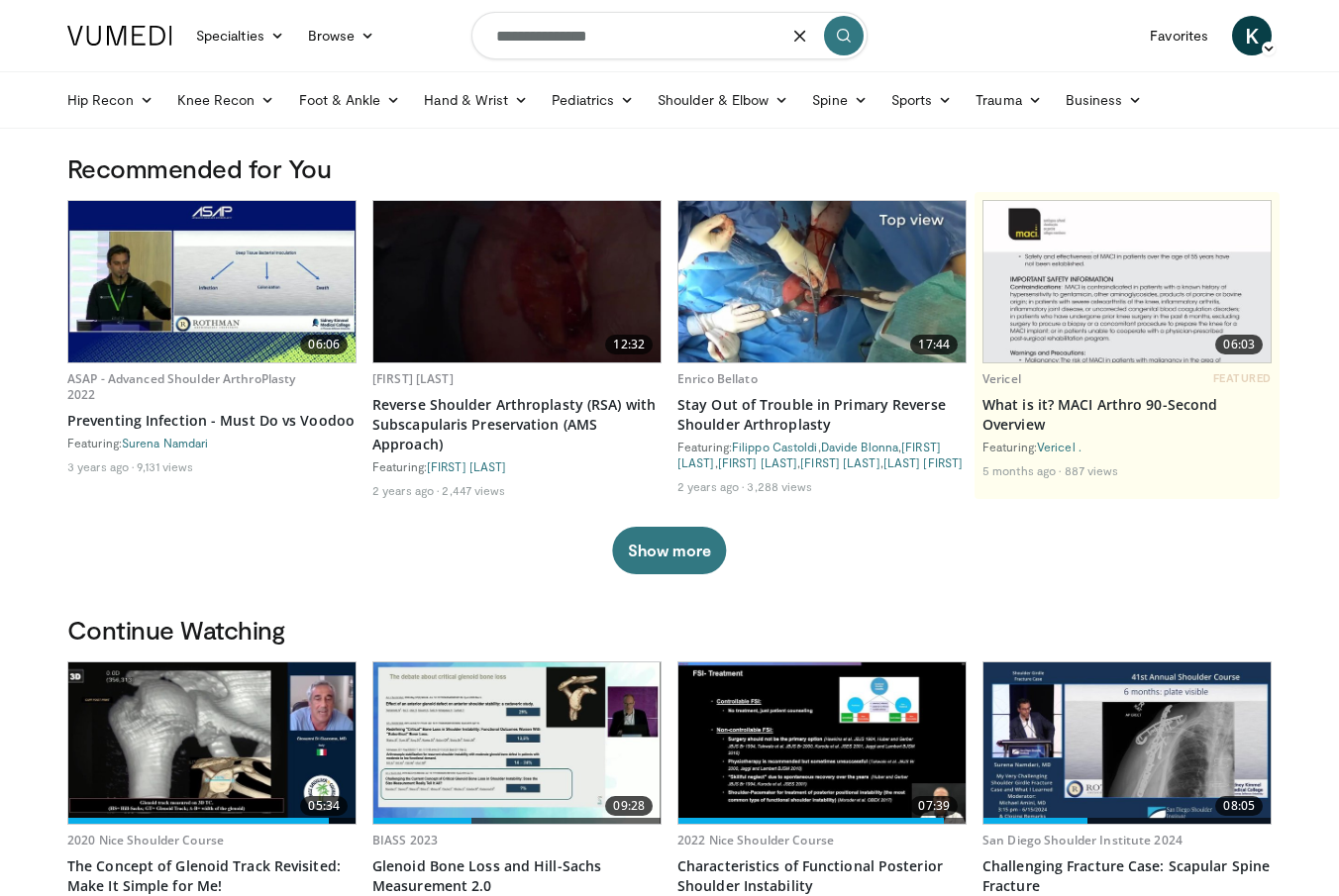 type on "**********" 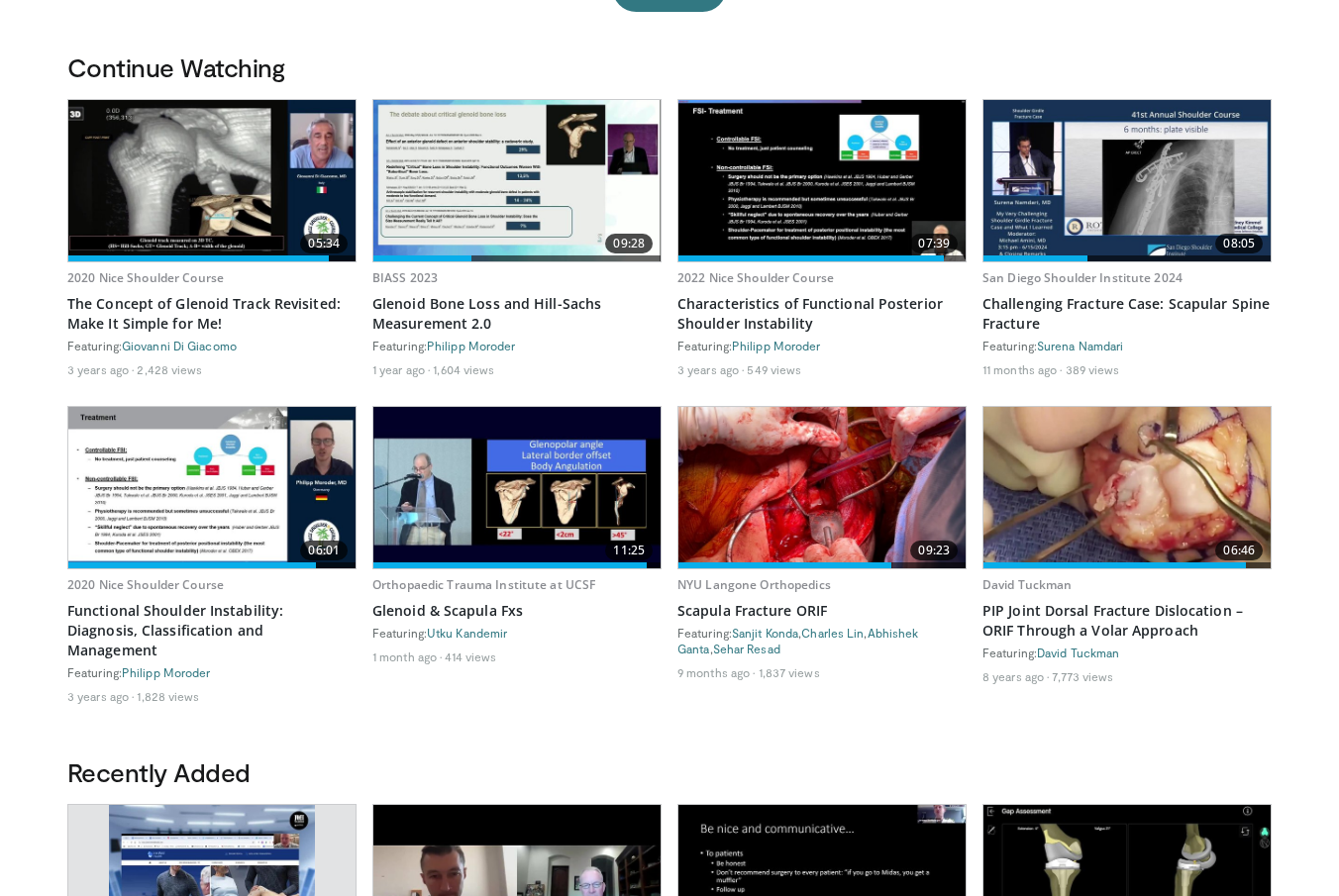 scroll, scrollTop: 442, scrollLeft: 0, axis: vertical 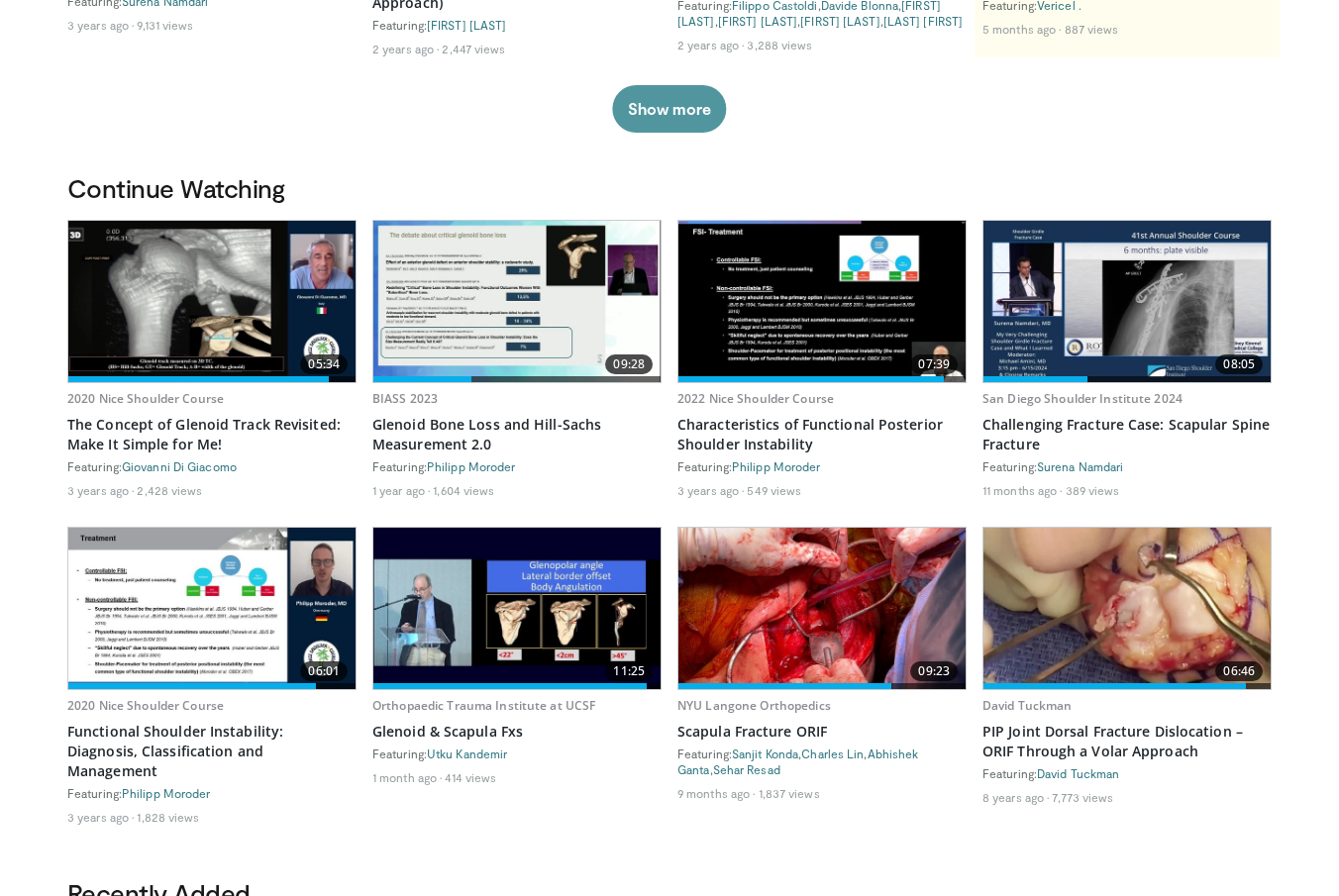 click on "Show more" at bounding box center (669, 109) 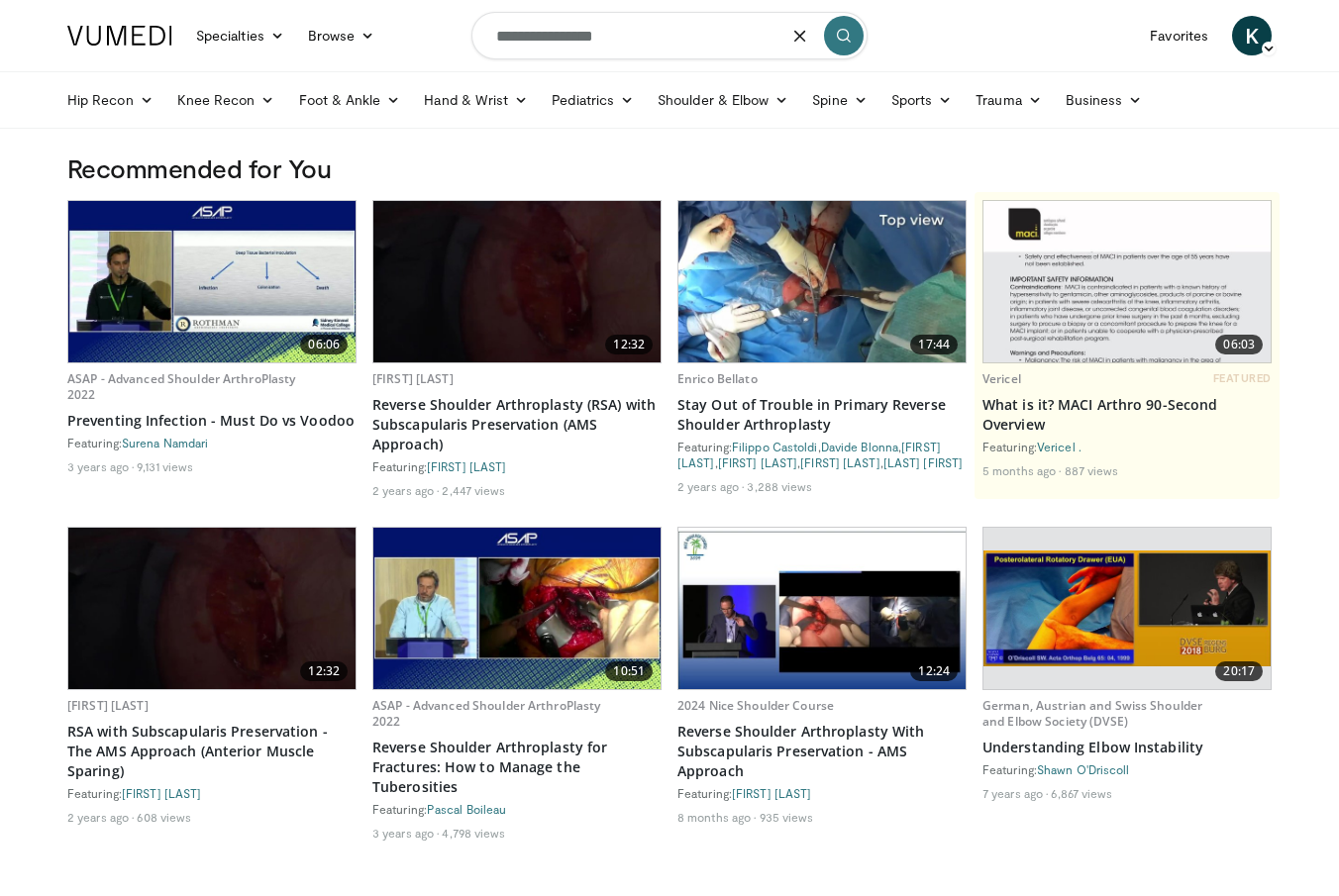 scroll, scrollTop: 0, scrollLeft: 0, axis: both 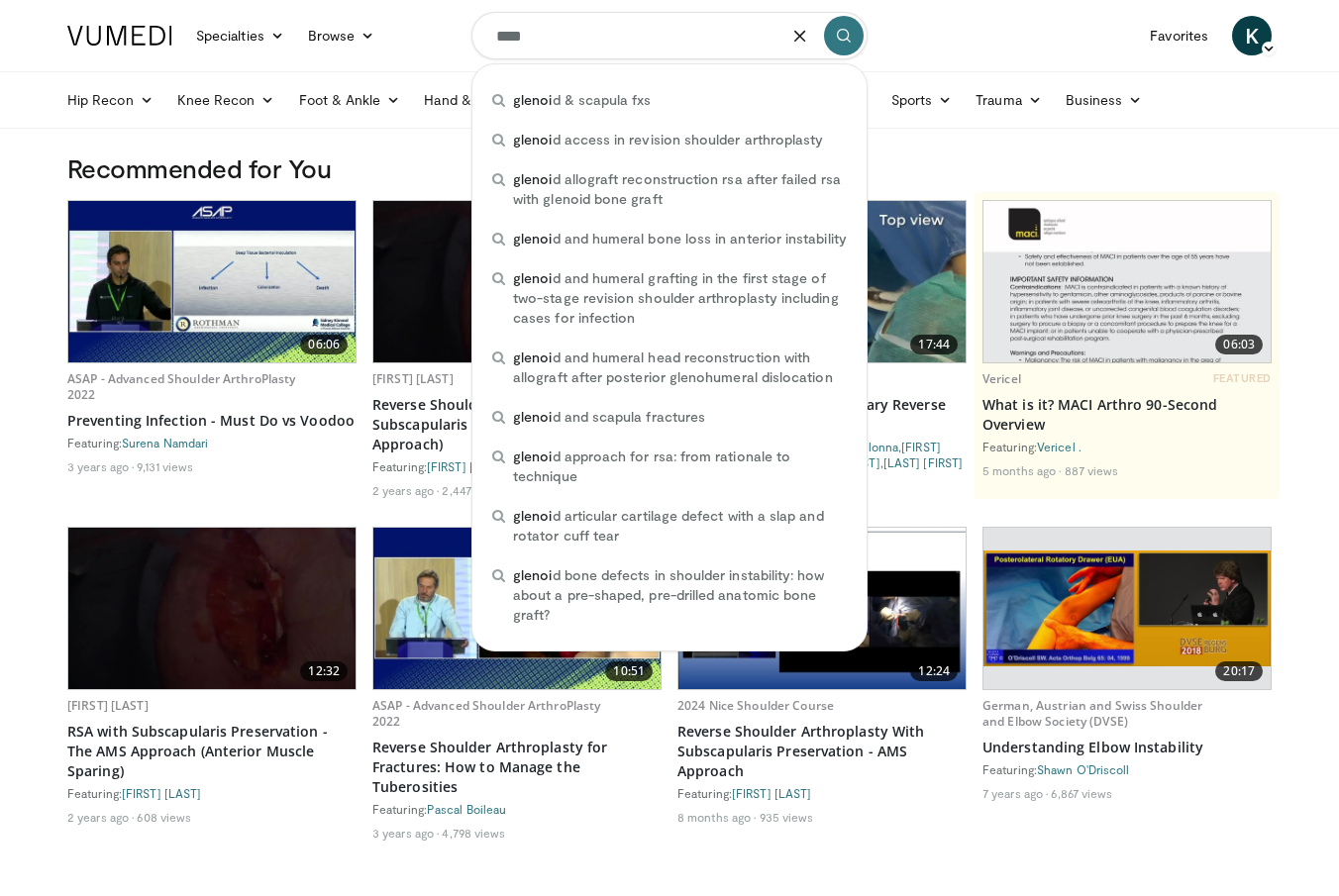 type on "****" 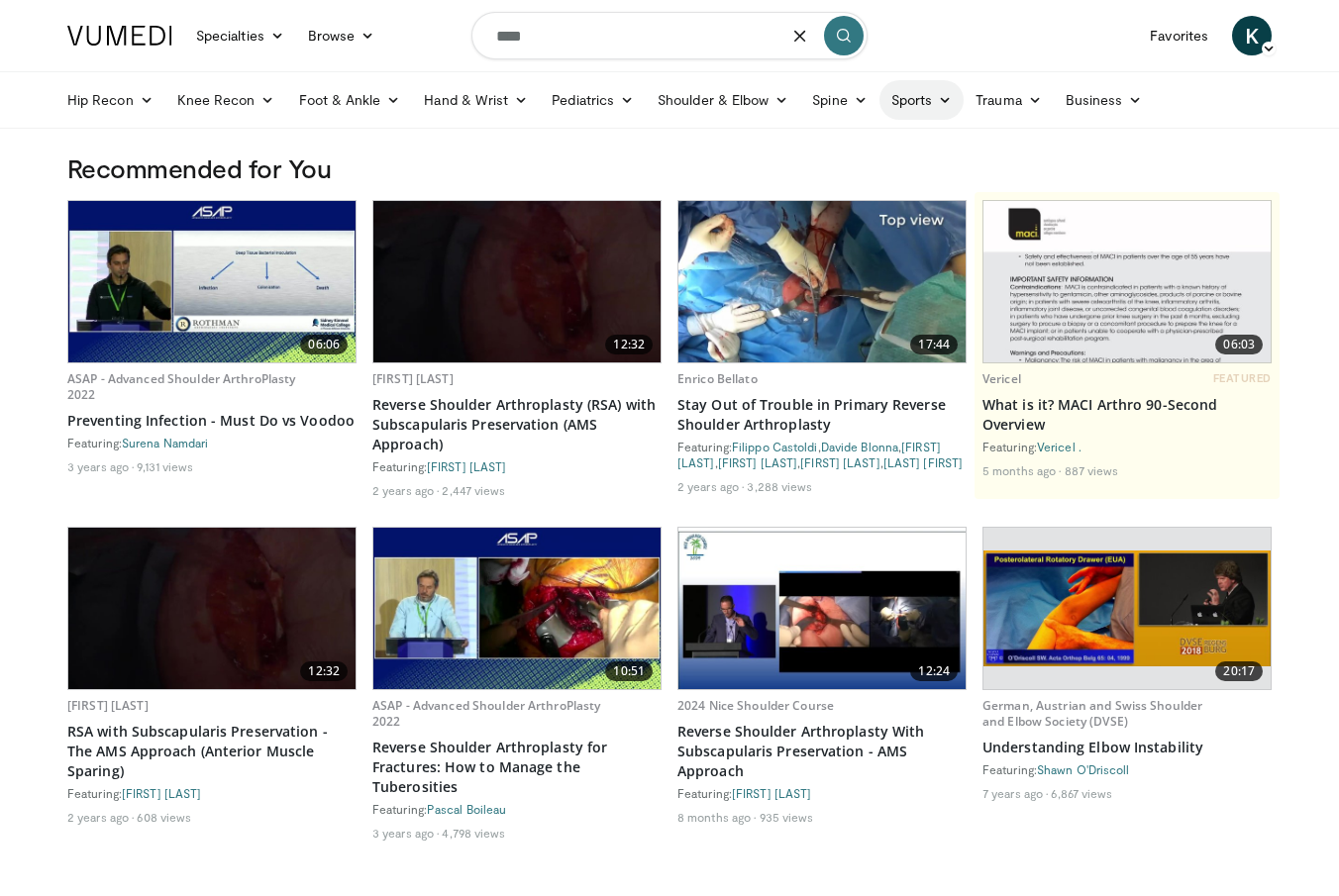 click on "Sports" at bounding box center [922, 100] 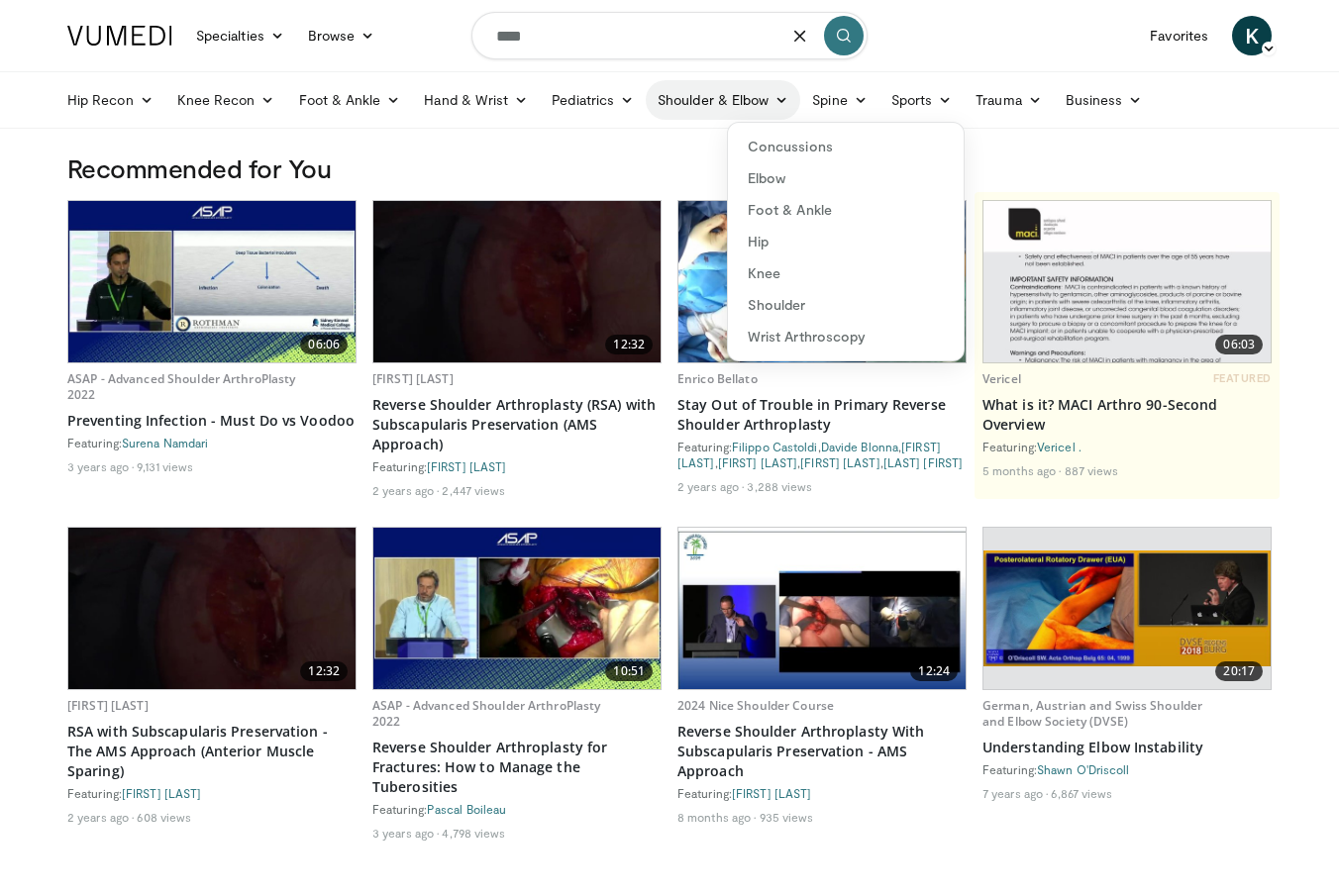 click on "Shoulder & Elbow" at bounding box center [723, 100] 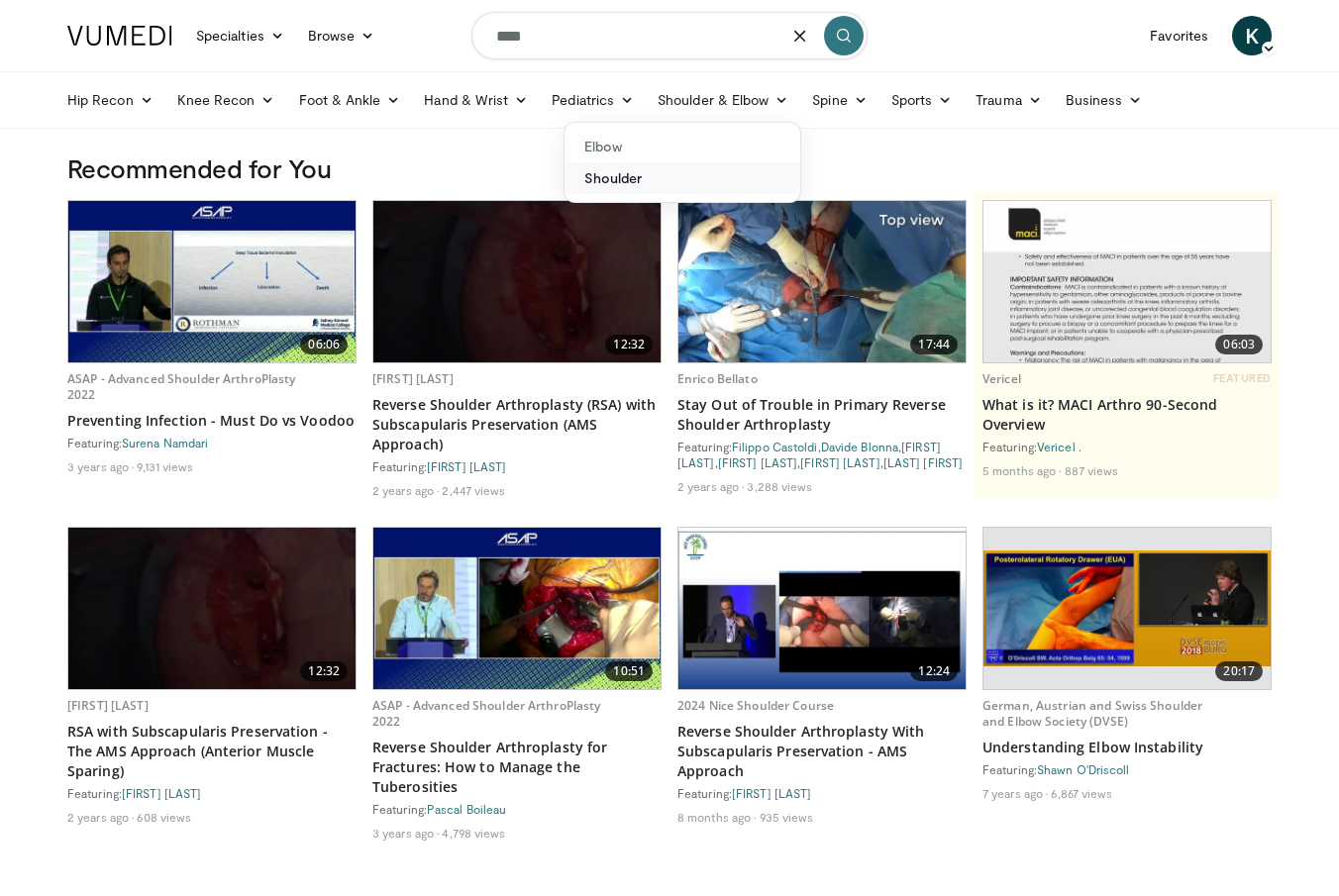 click on "Shoulder" at bounding box center [682, 178] 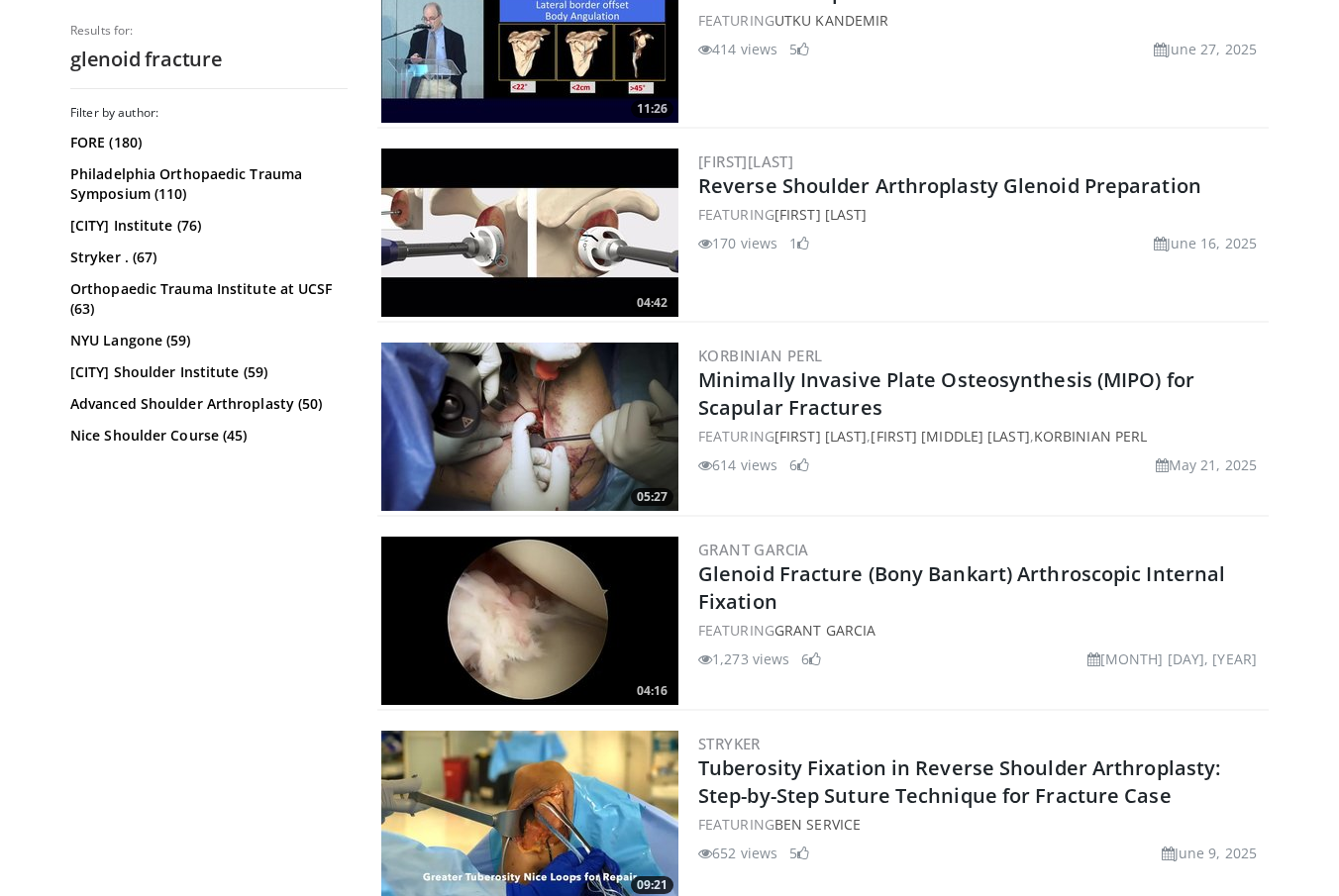 scroll, scrollTop: 554, scrollLeft: 0, axis: vertical 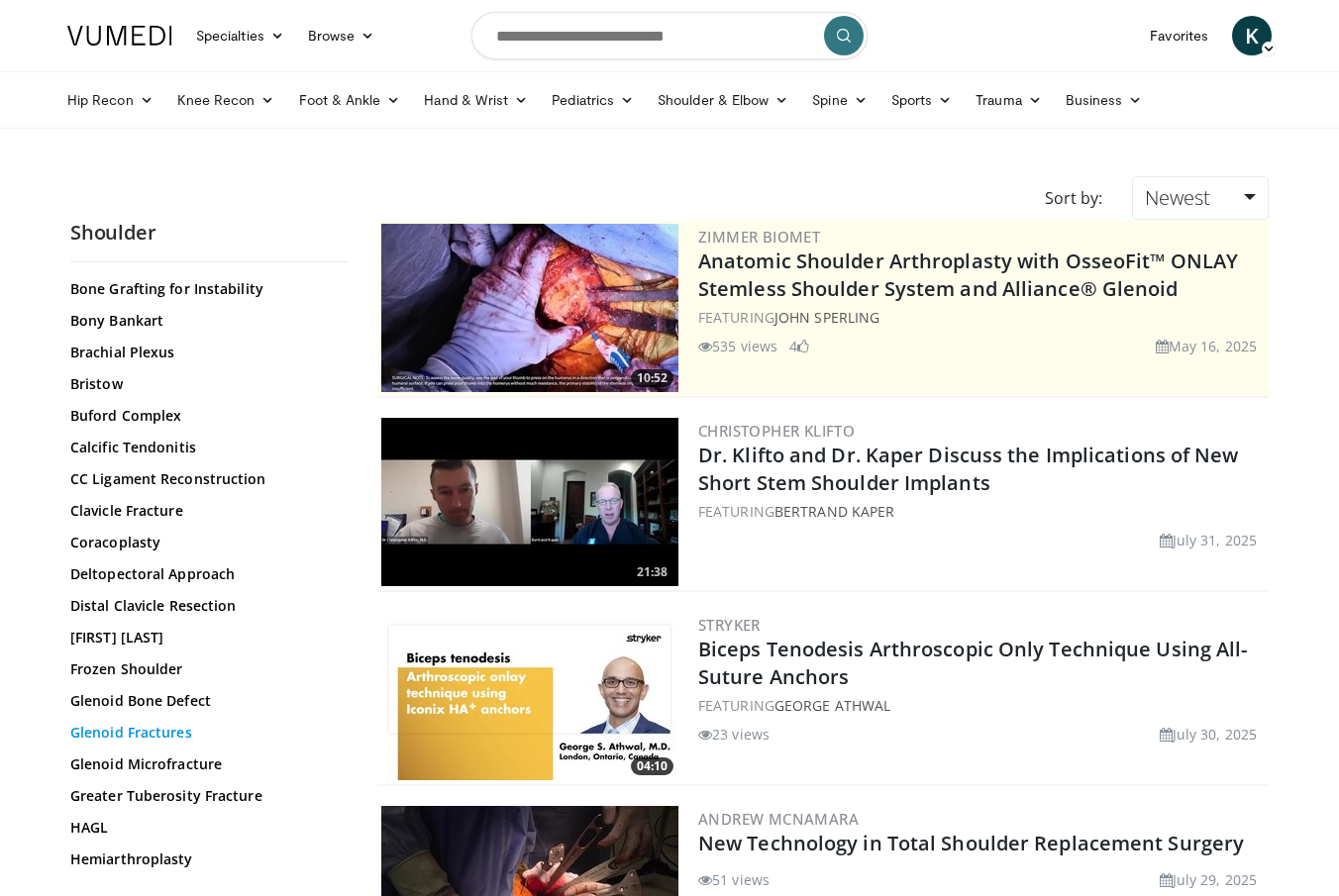 click on "Glenoid Fractures" at bounding box center (204, 733) 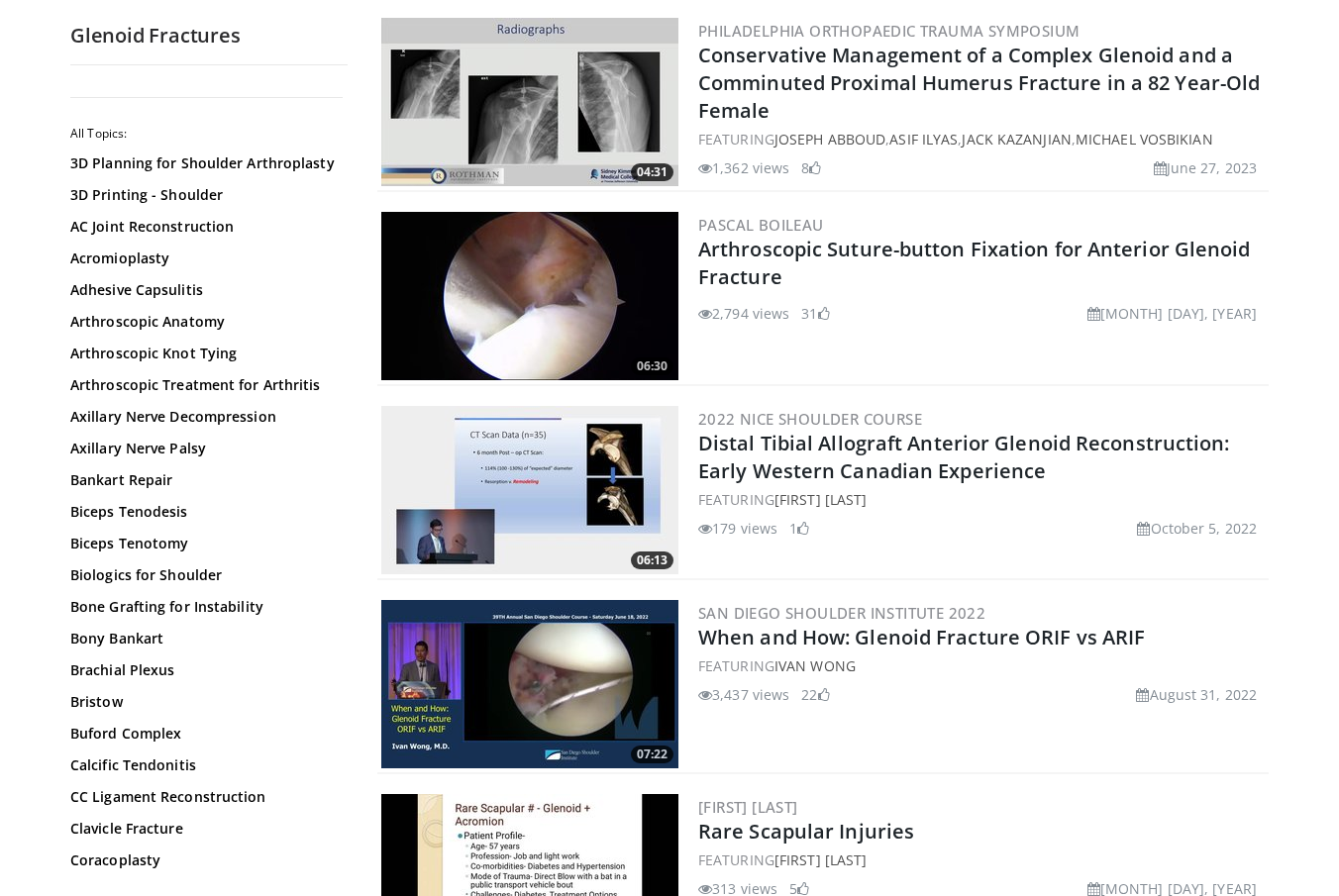 scroll, scrollTop: 2151, scrollLeft: 0, axis: vertical 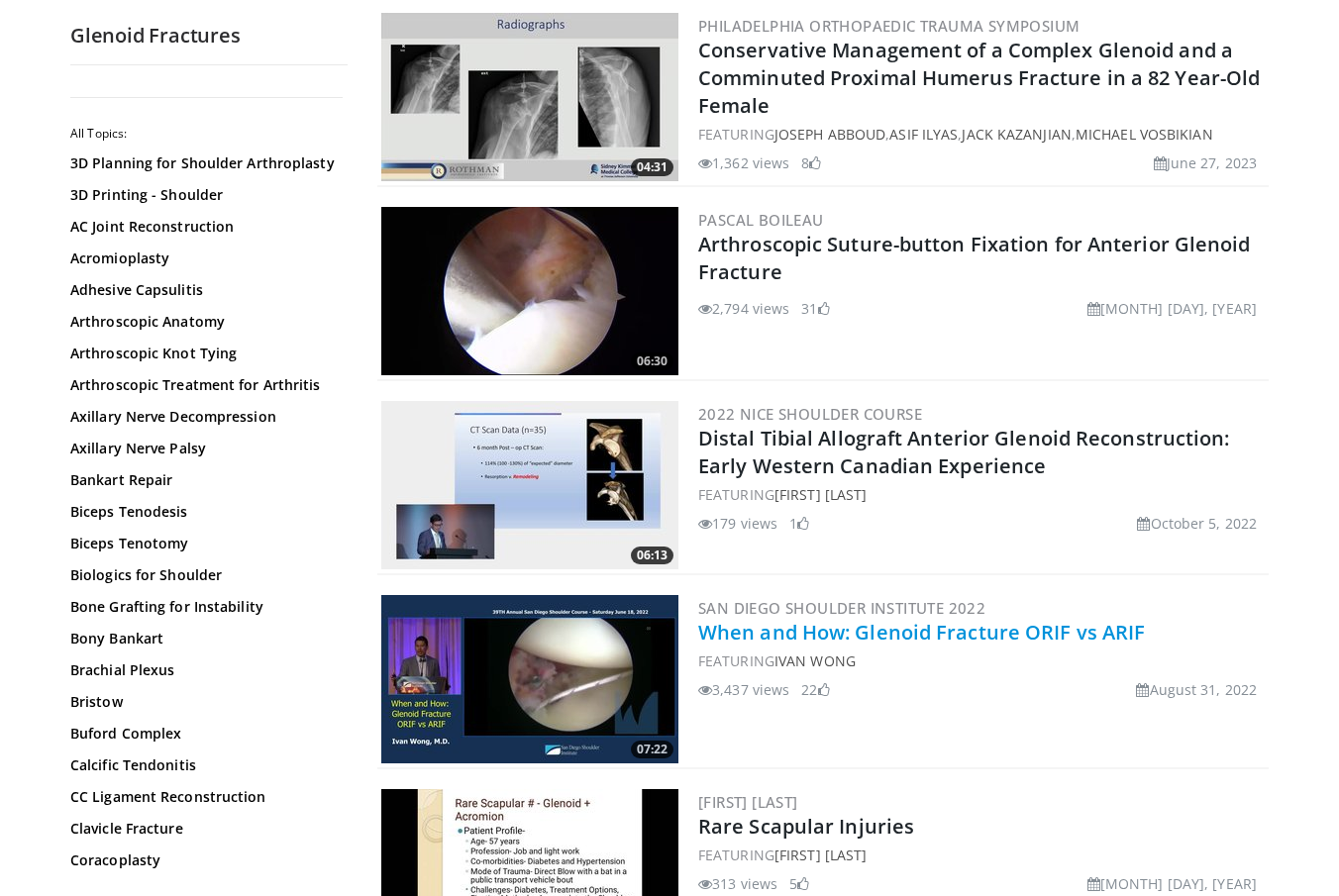 click on "When and How: Glenoid Fracture ORIF vs ARIF" at bounding box center [921, 632] 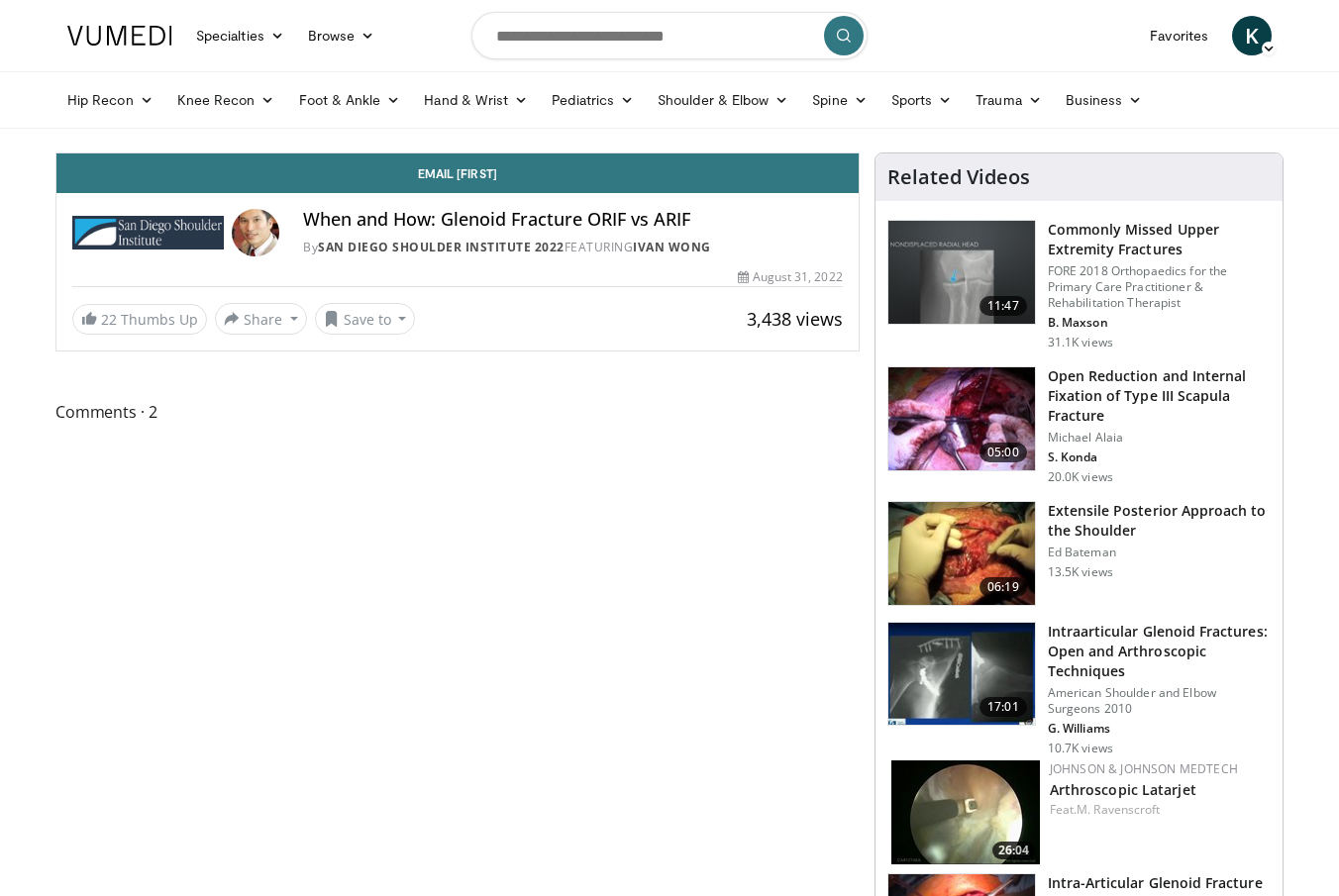 scroll, scrollTop: 0, scrollLeft: 0, axis: both 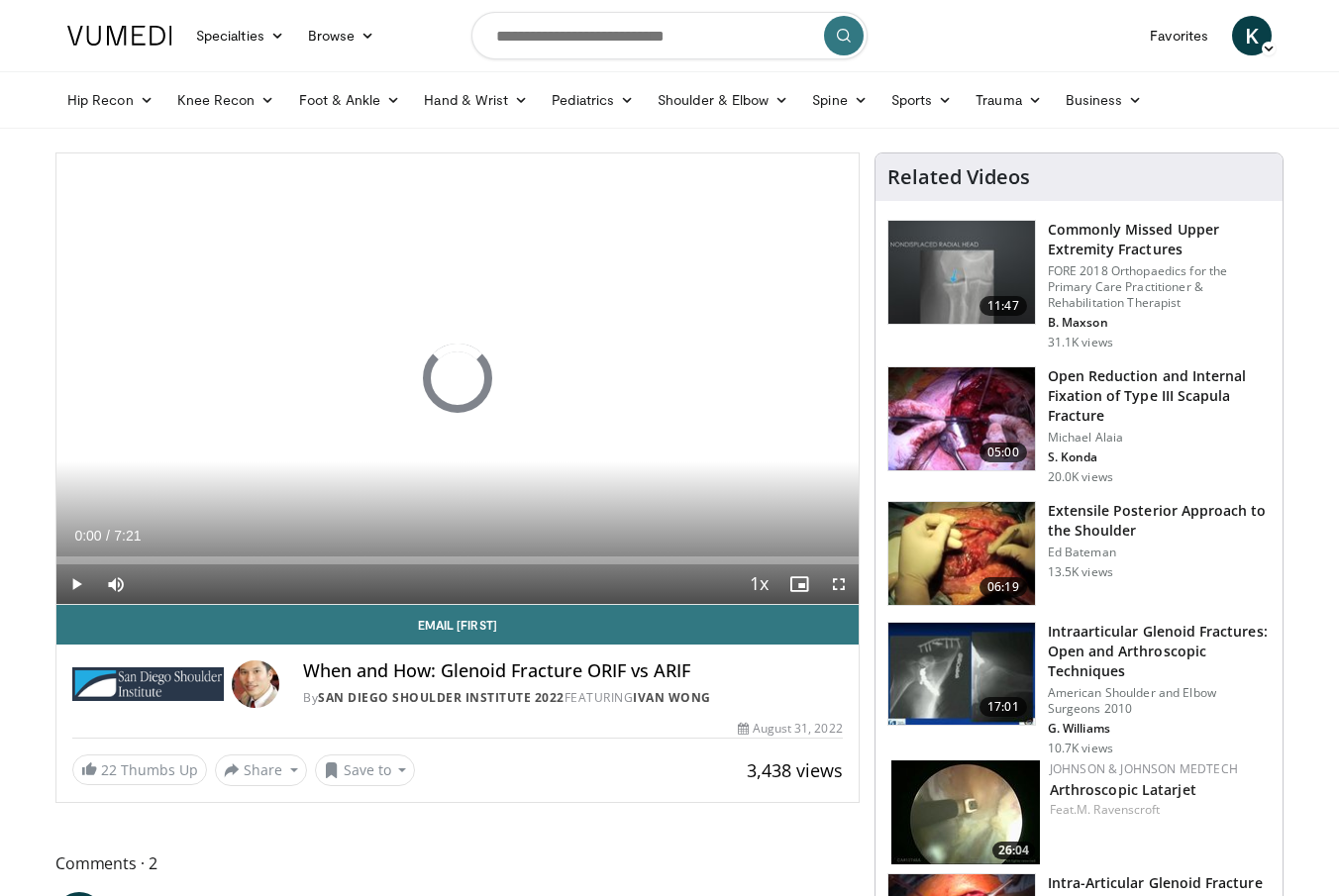 click at bounding box center [839, 584] 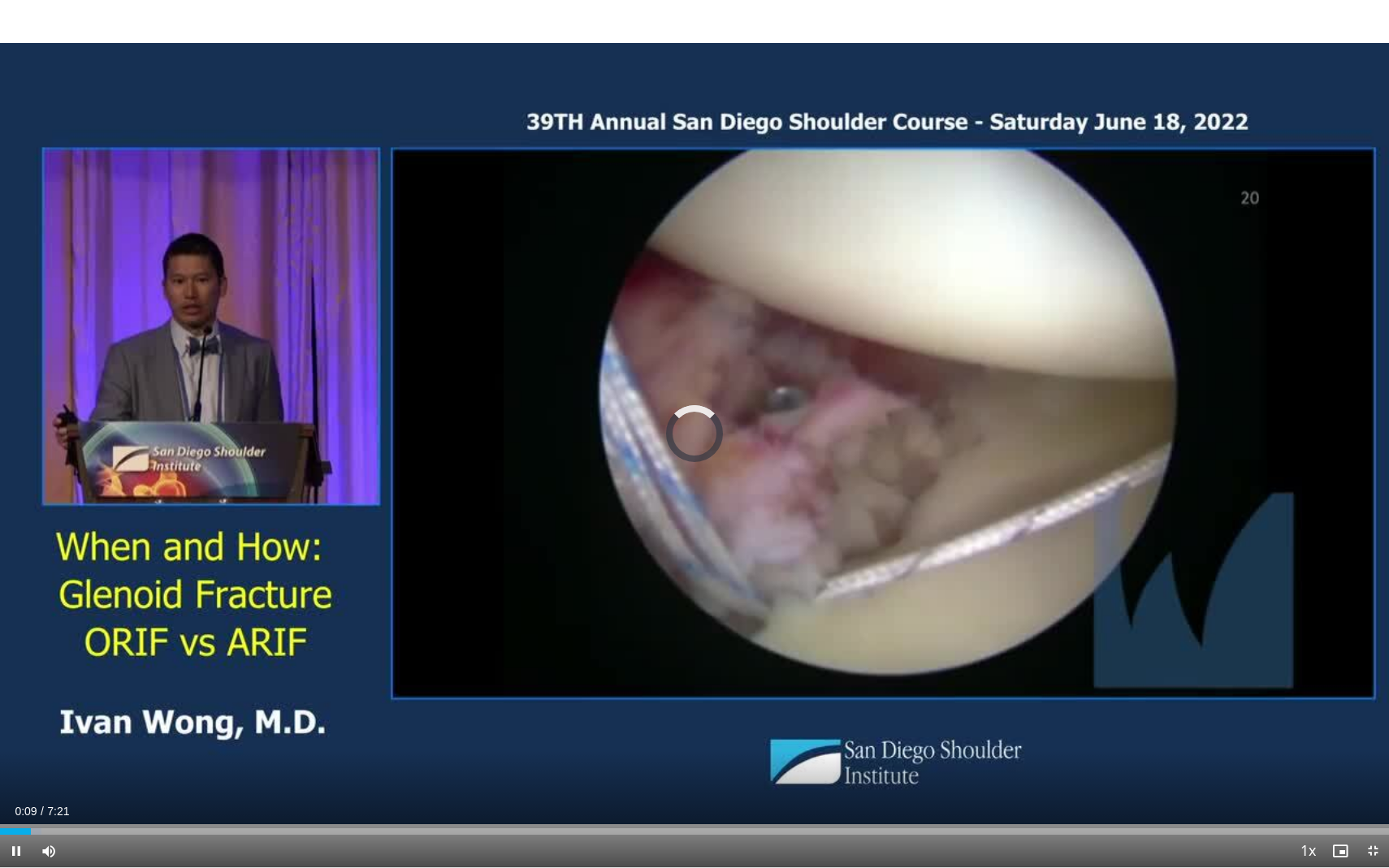 click on "10 seconds
Tap to unmute" at bounding box center [694, 434] 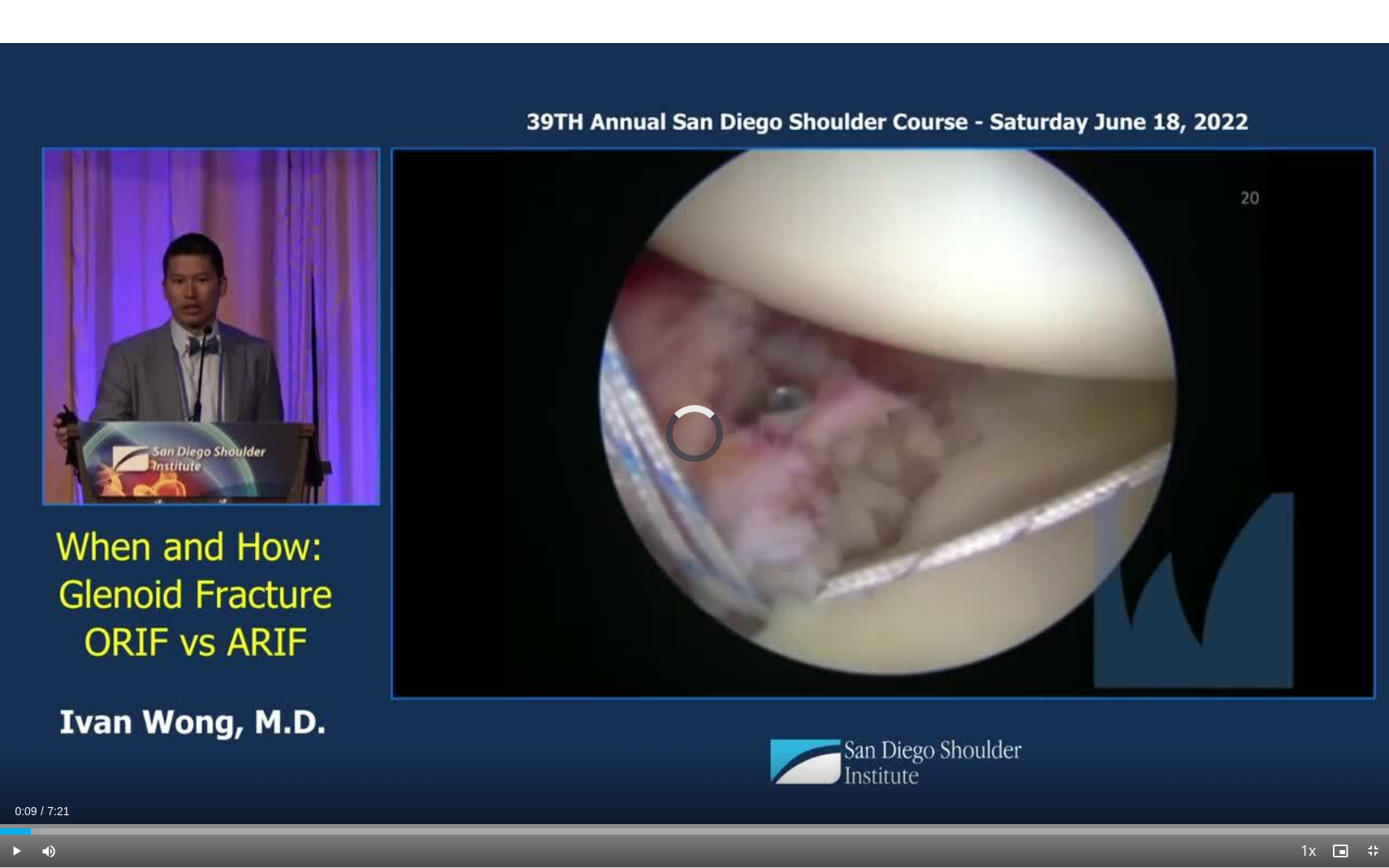 click at bounding box center [16, 851] 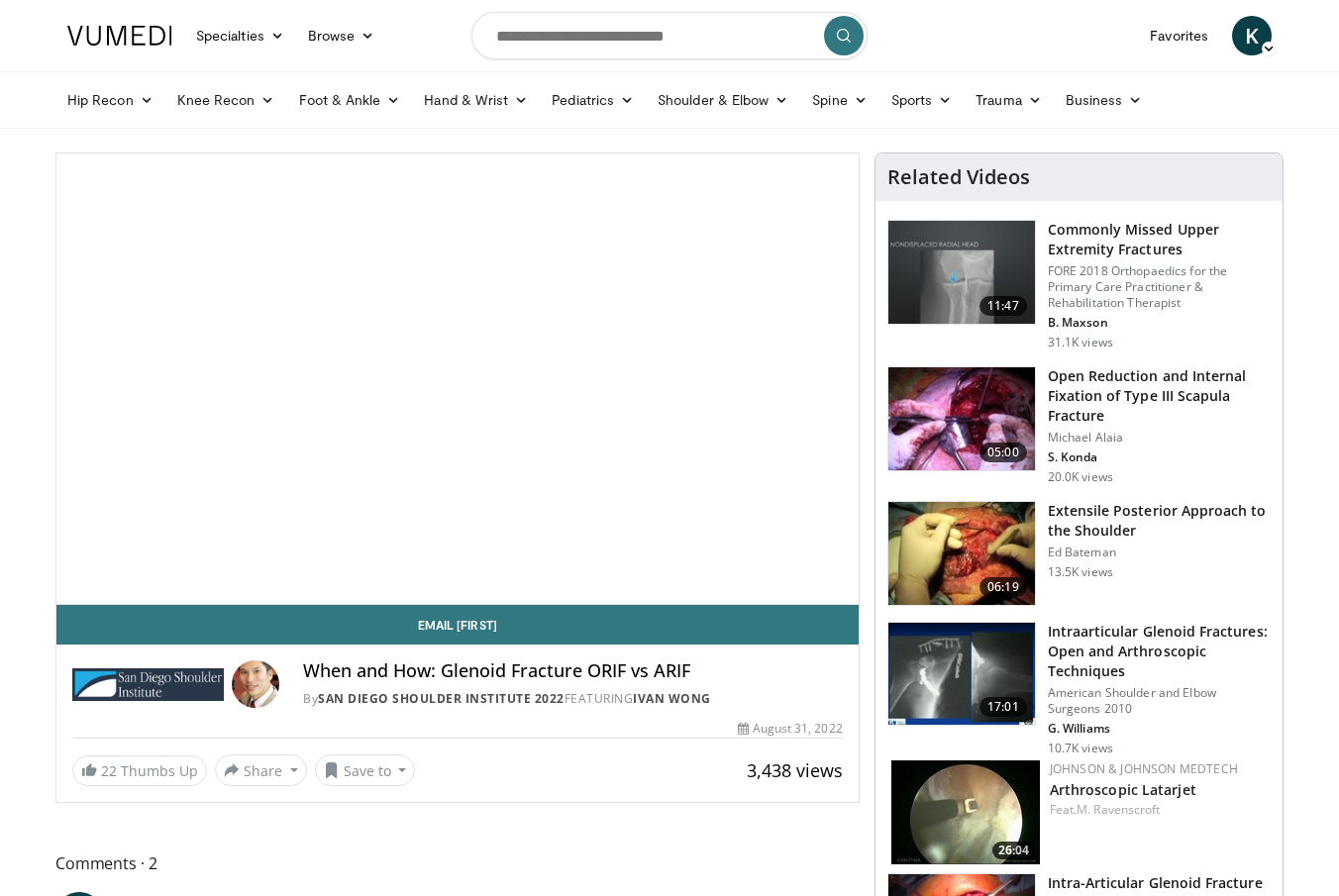 scroll, scrollTop: 0, scrollLeft: 0, axis: both 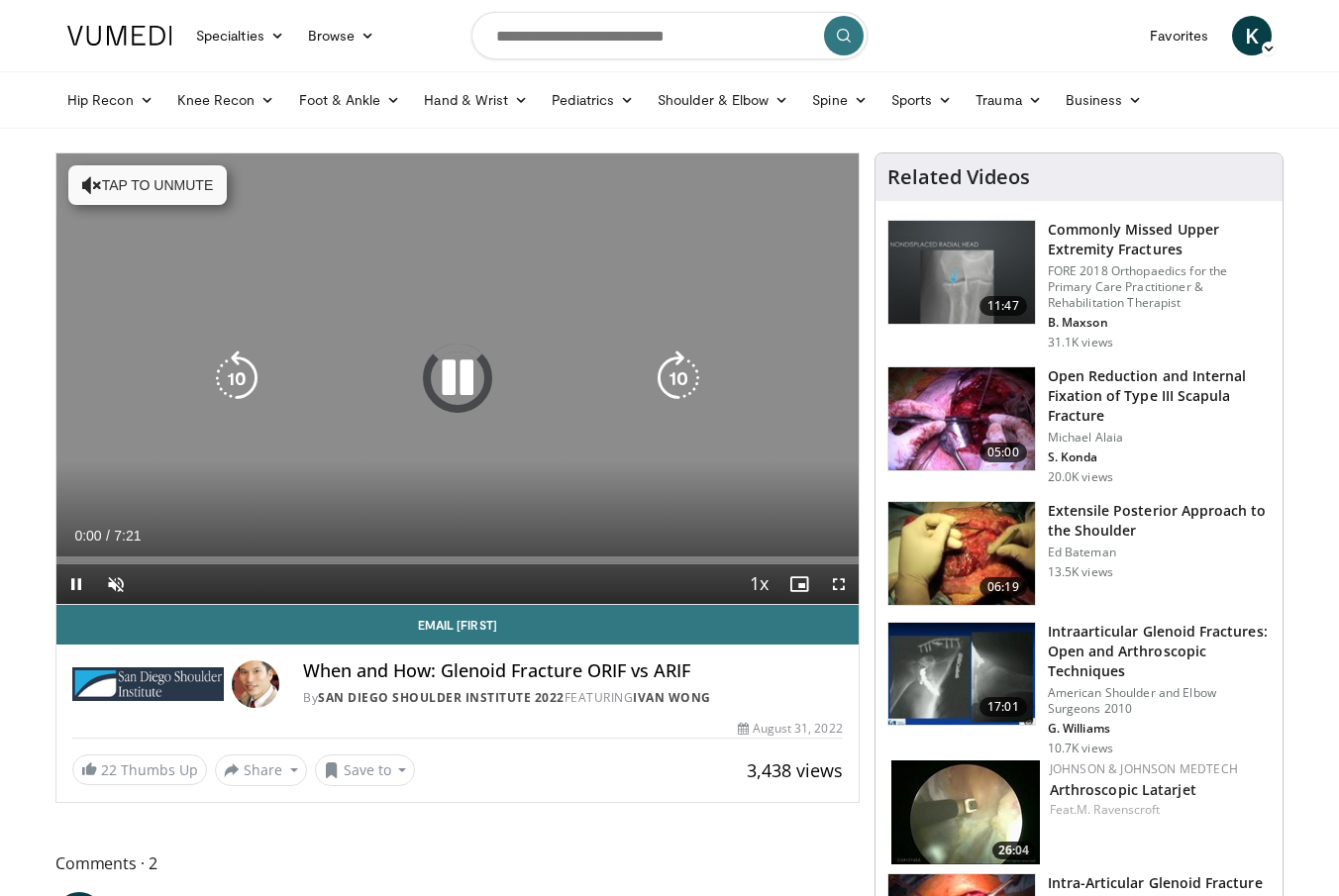 click on "Tap to unmute" at bounding box center [148, 185] 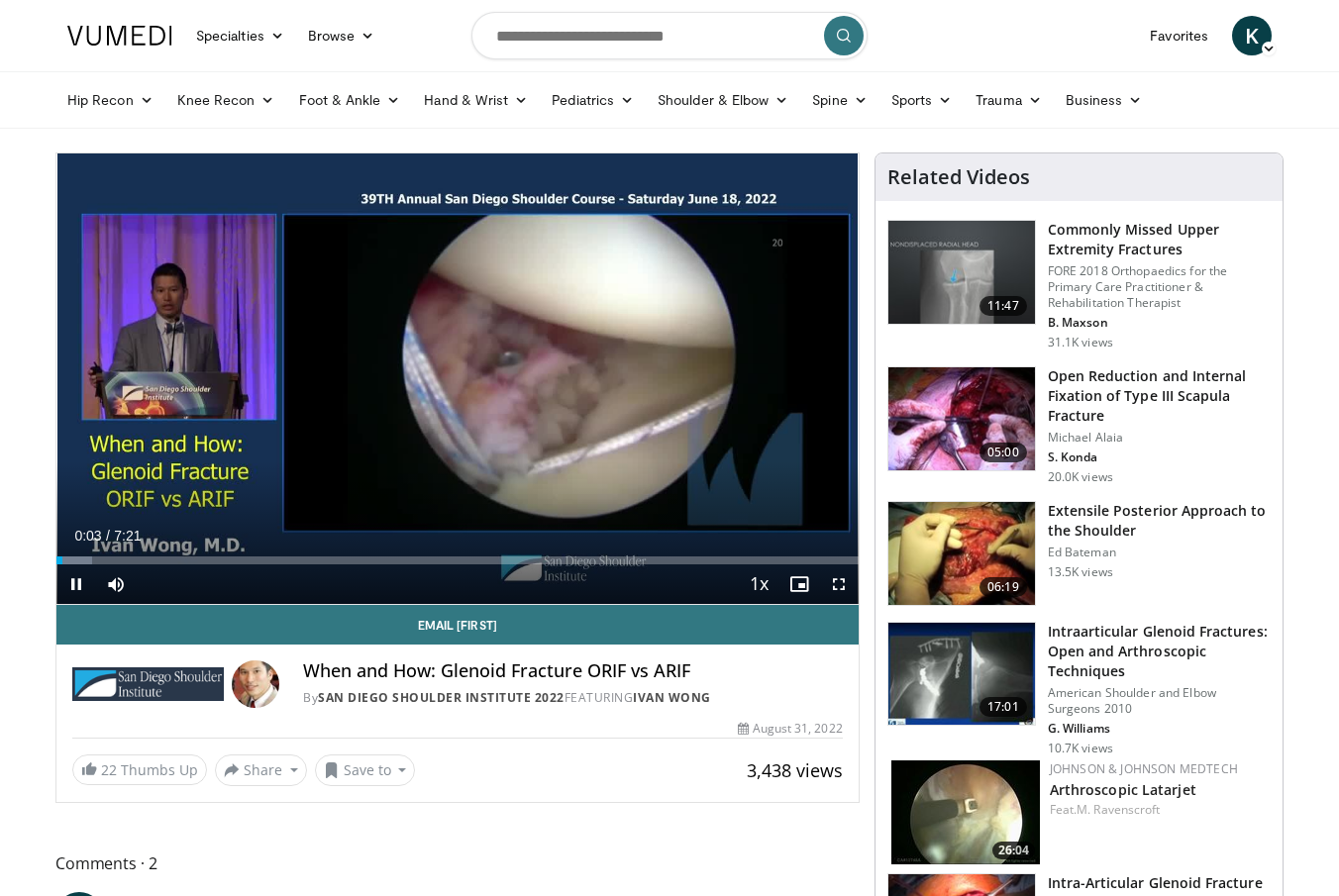 click at bounding box center (839, 584) 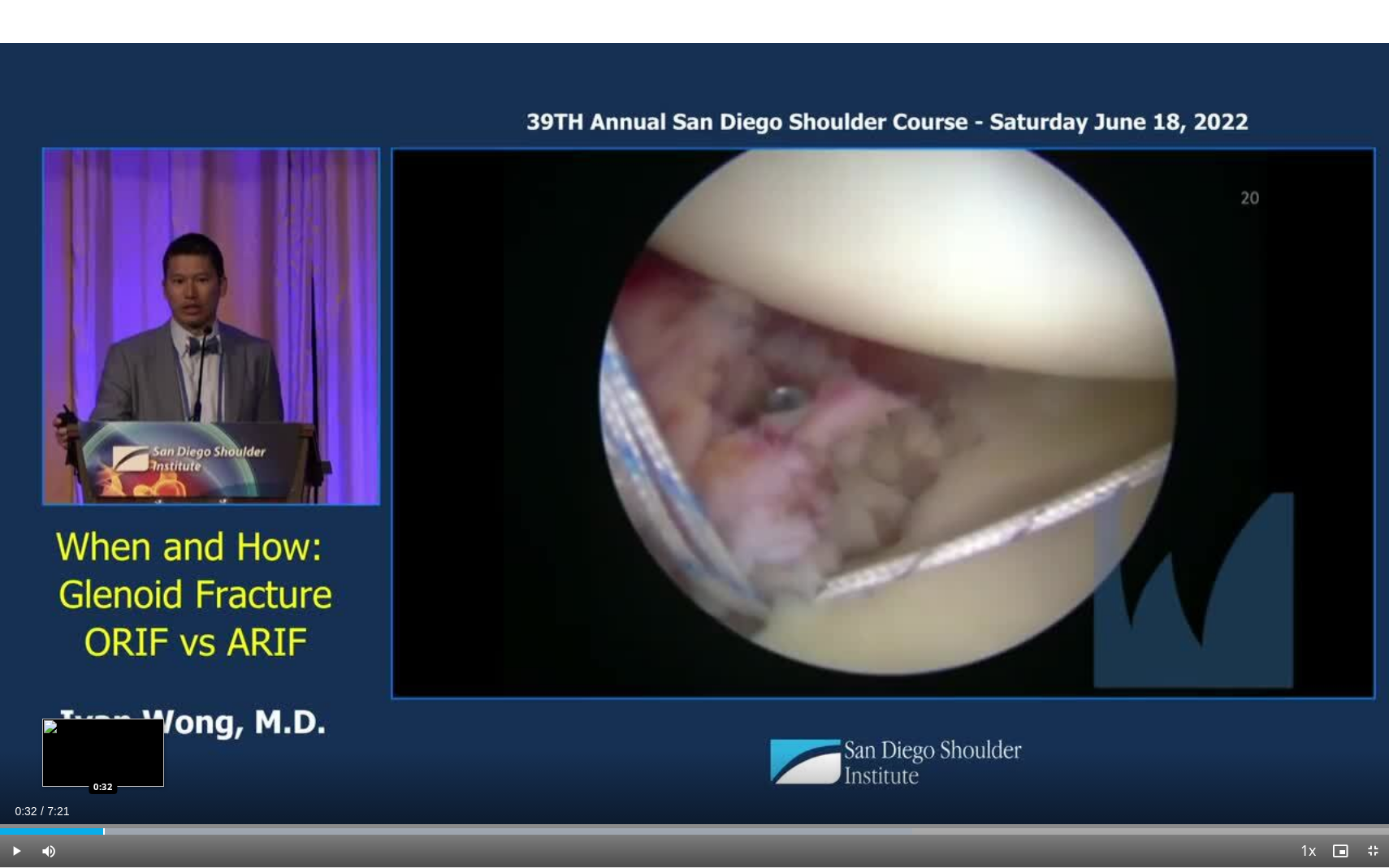 click at bounding box center [104, 831] 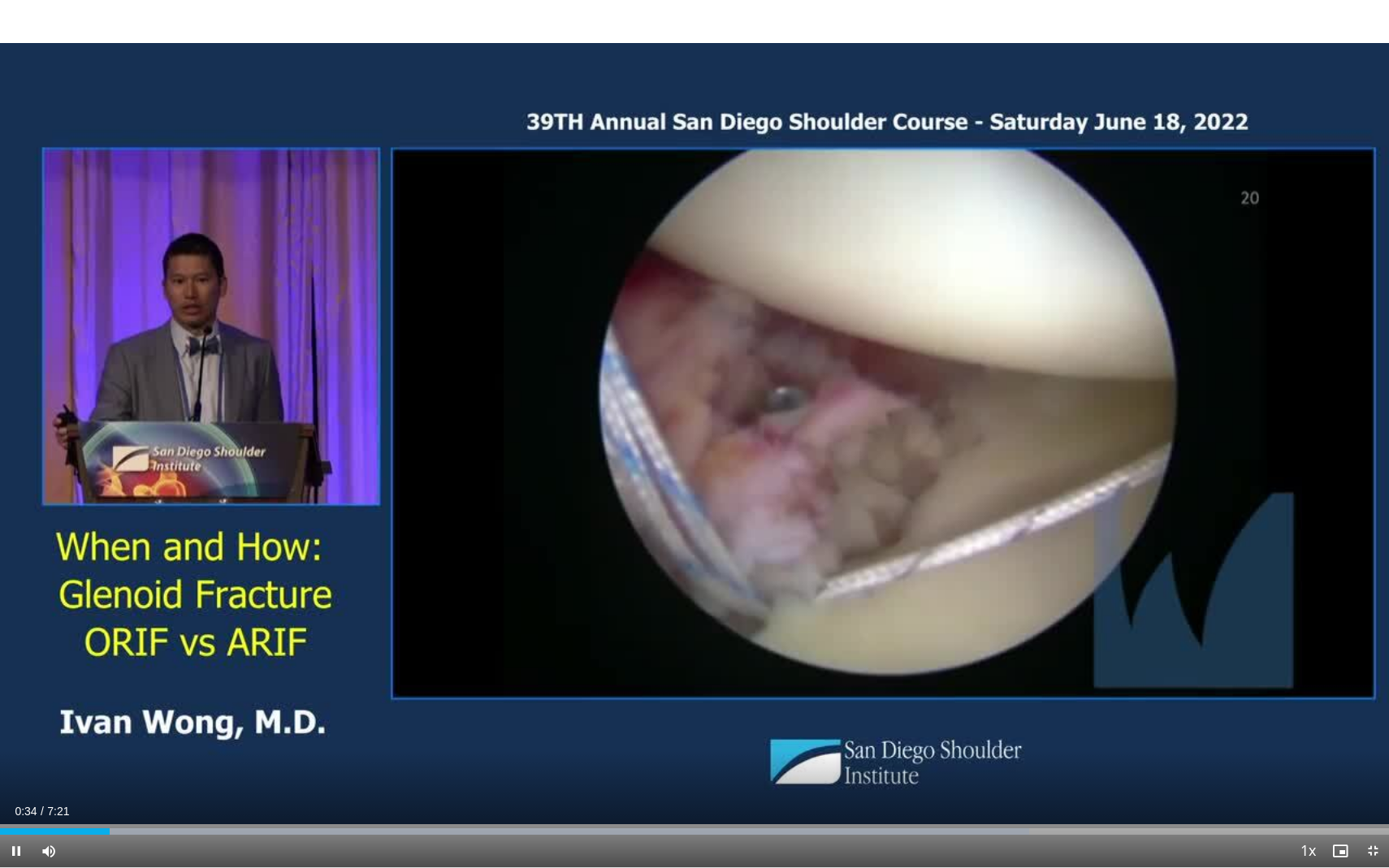 click at bounding box center (16, 851) 